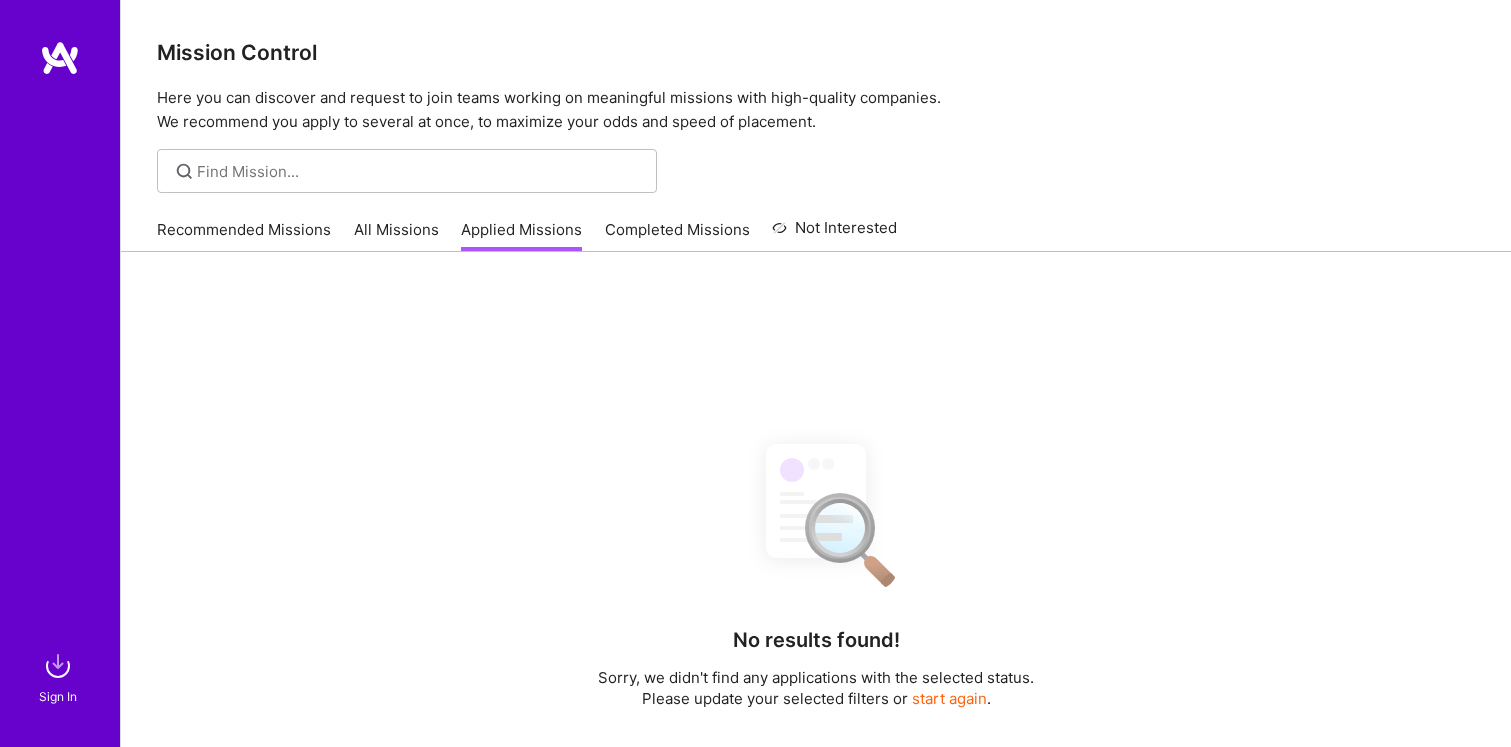scroll, scrollTop: 0, scrollLeft: 0, axis: both 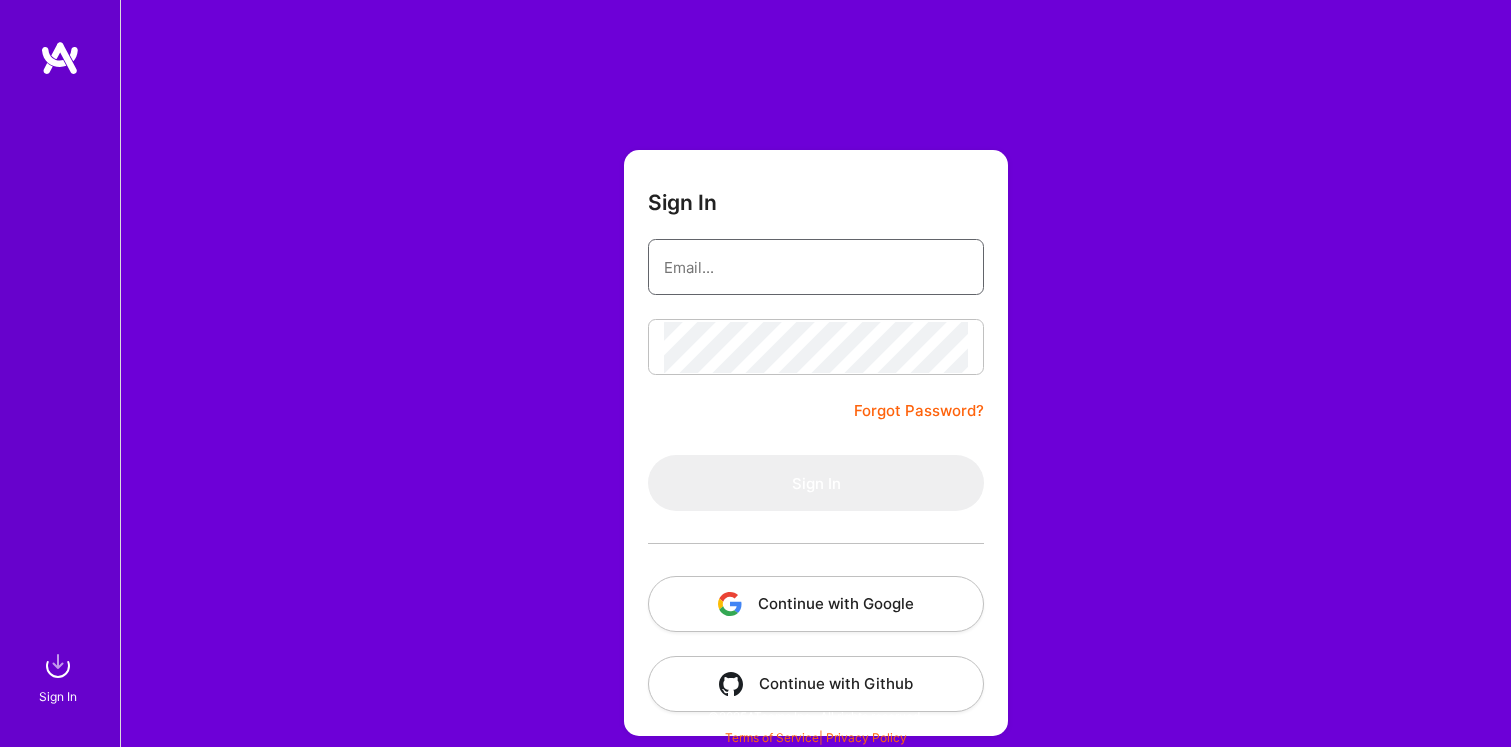 type on "[EMAIL]" 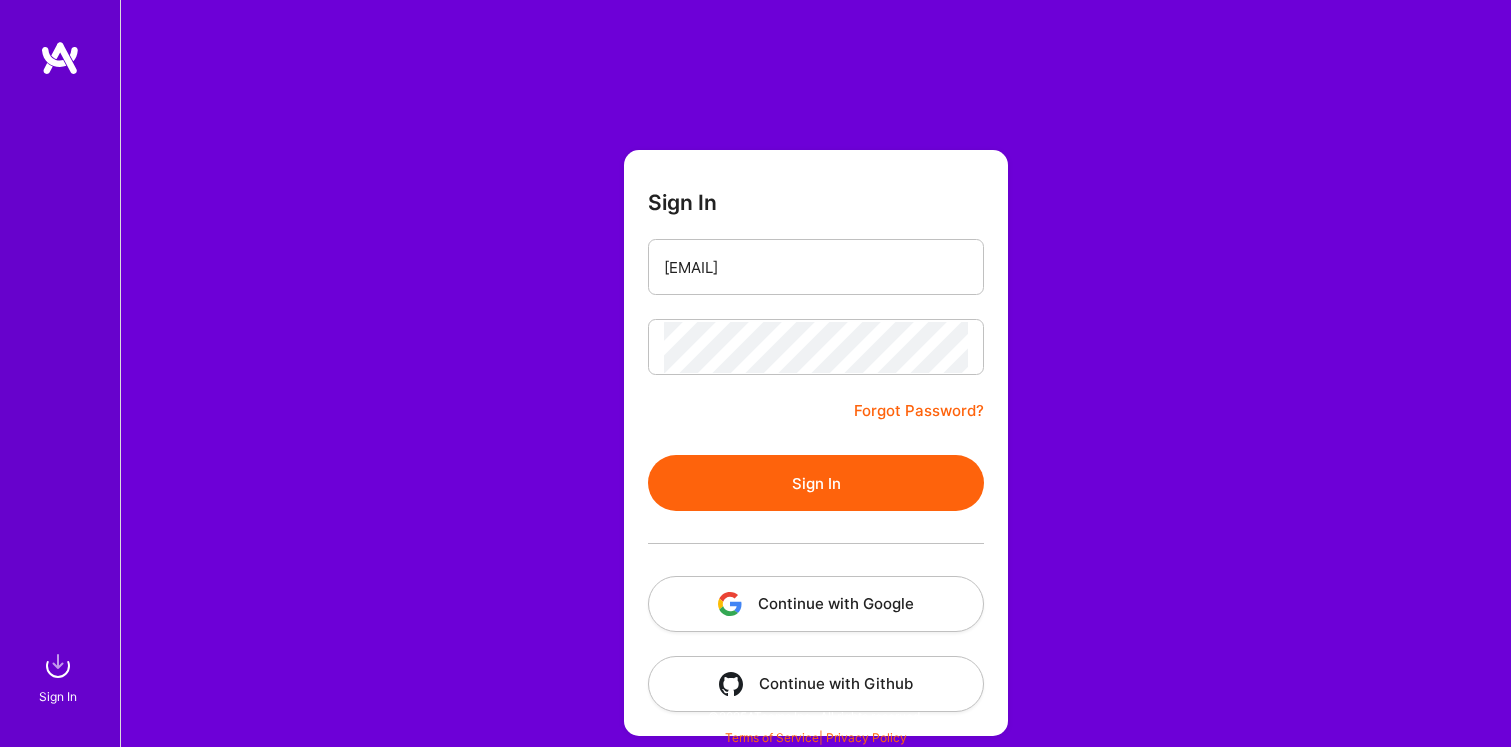 click on "Sign In" at bounding box center [816, 483] 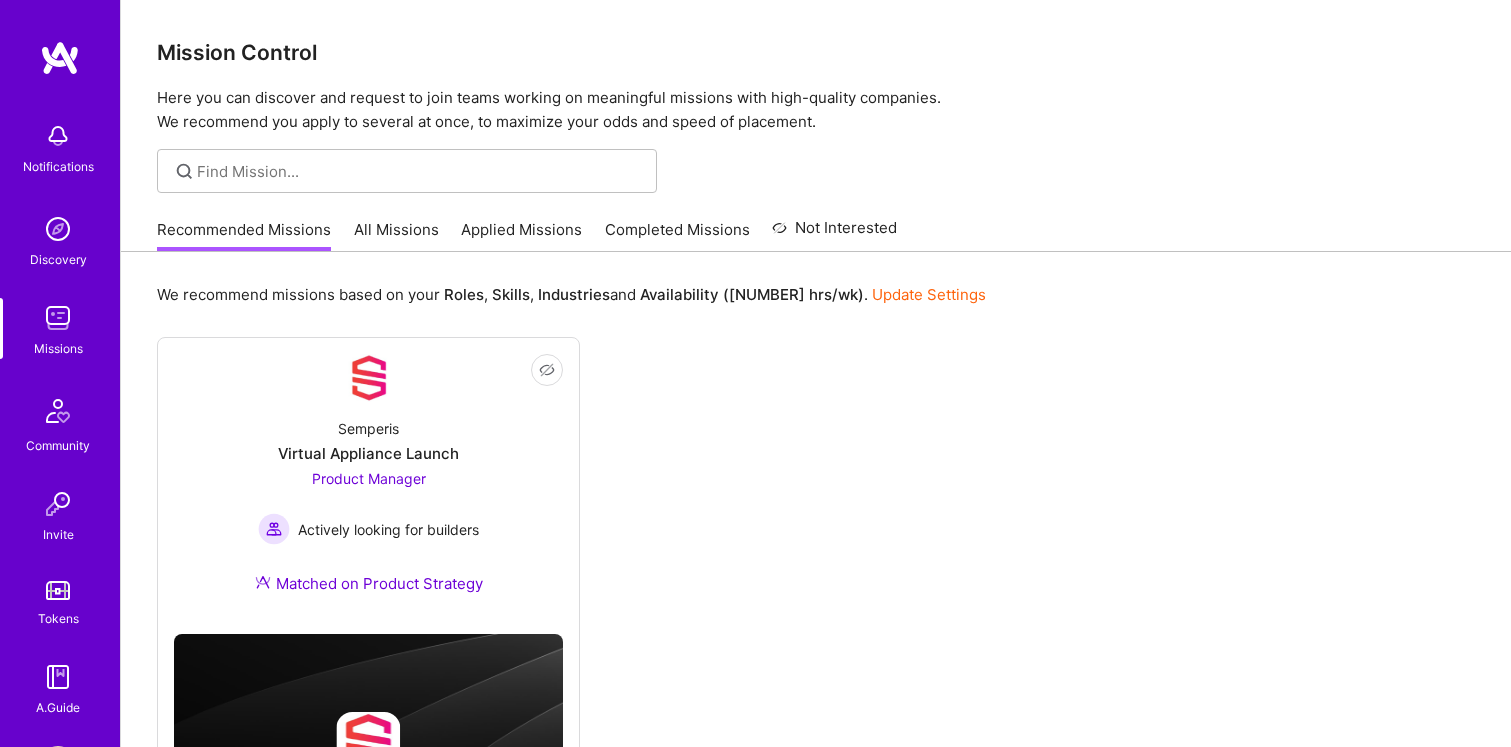 click at bounding box center (60, 58) 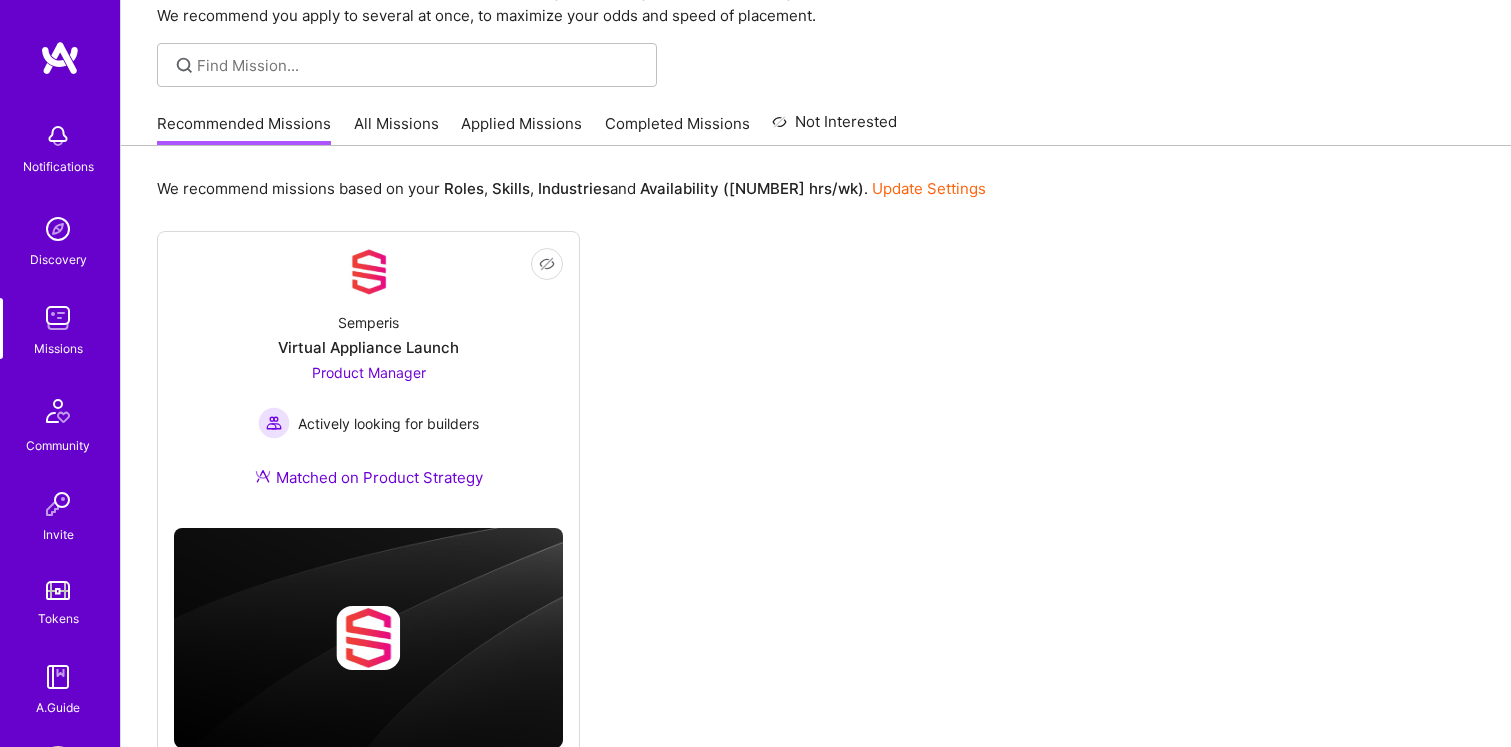 scroll, scrollTop: 171, scrollLeft: 0, axis: vertical 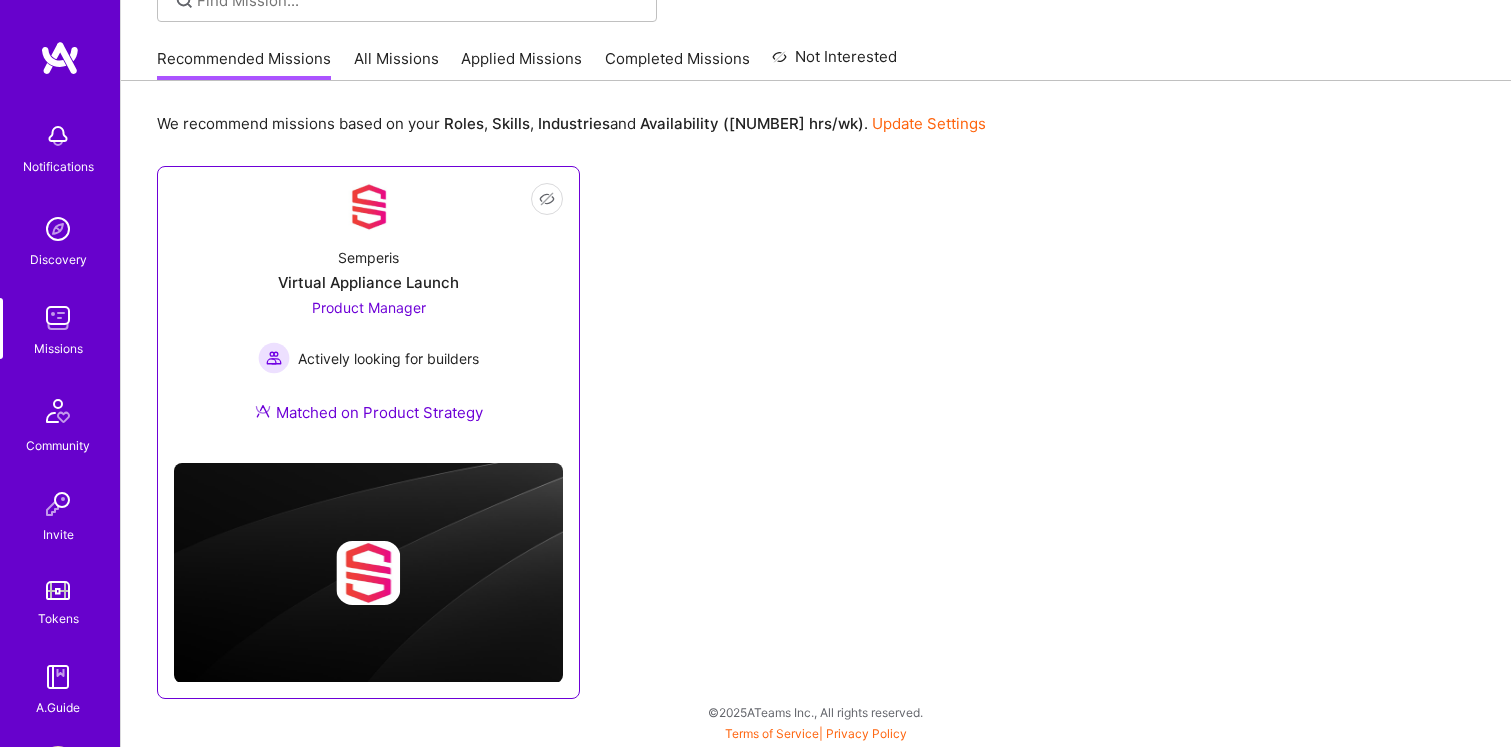 click on "Semperis Virtual Appliance Launch Product Manager Actively looking for builders Matched on Product Strategy" at bounding box center [368, 339] 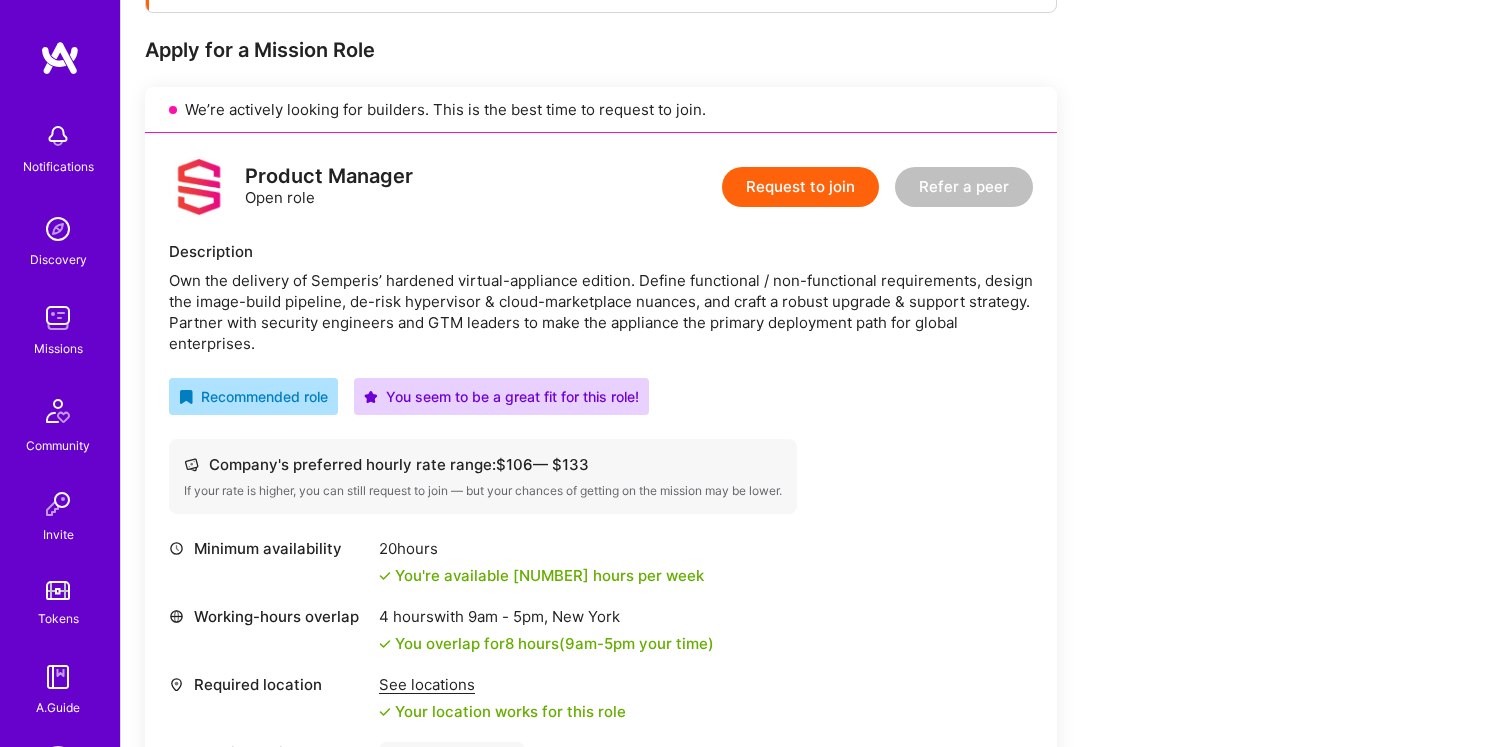 scroll, scrollTop: 384, scrollLeft: 0, axis: vertical 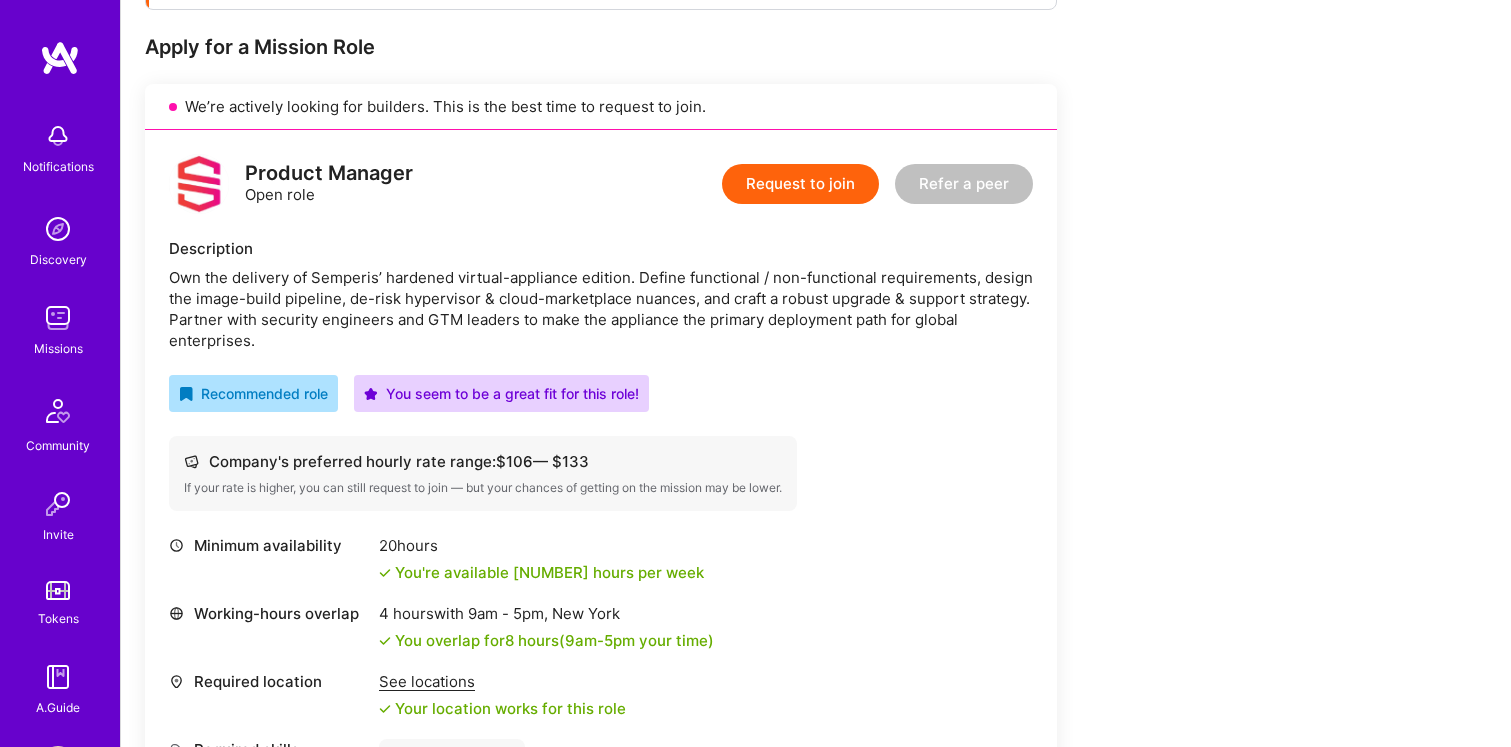 click on "Request to join" at bounding box center [800, 184] 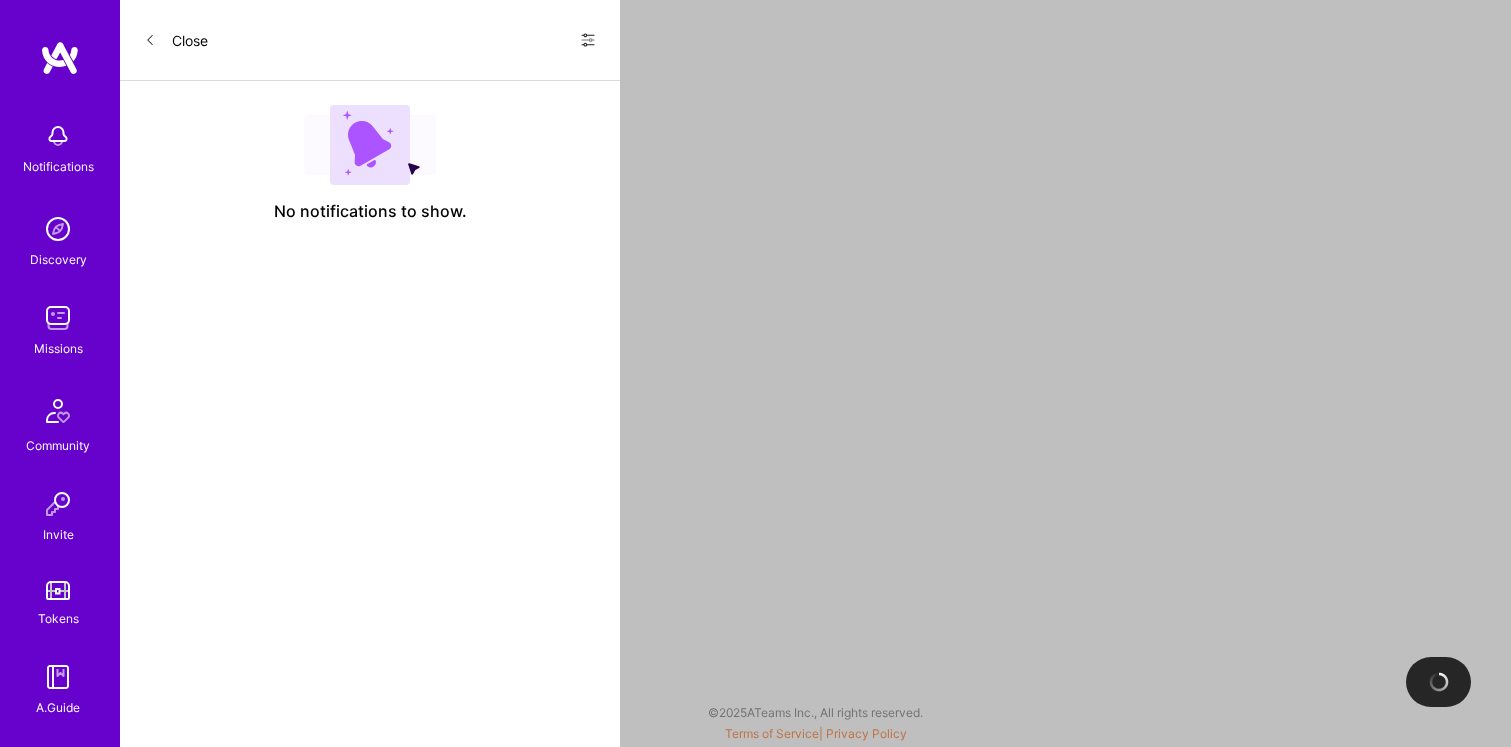 scroll, scrollTop: 0, scrollLeft: 0, axis: both 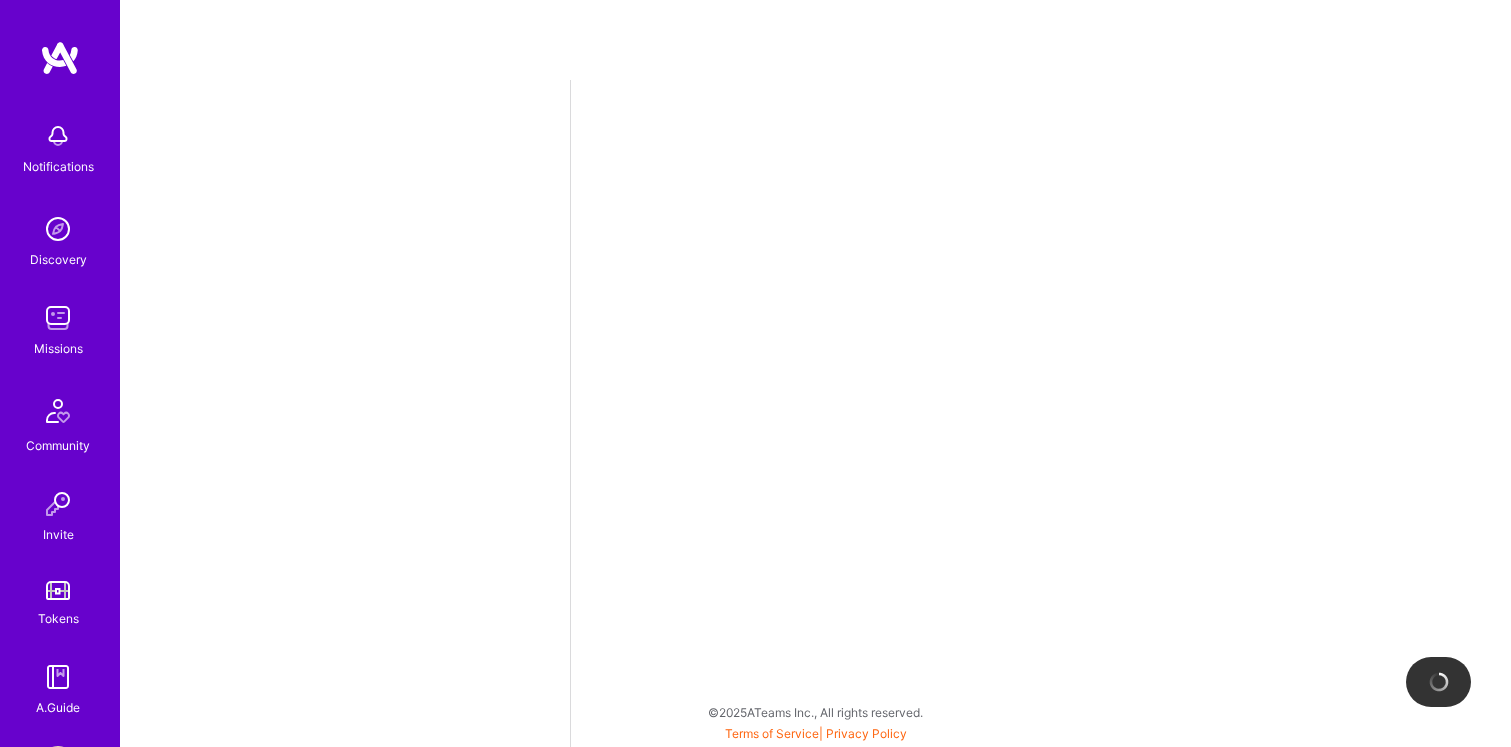 select on "US" 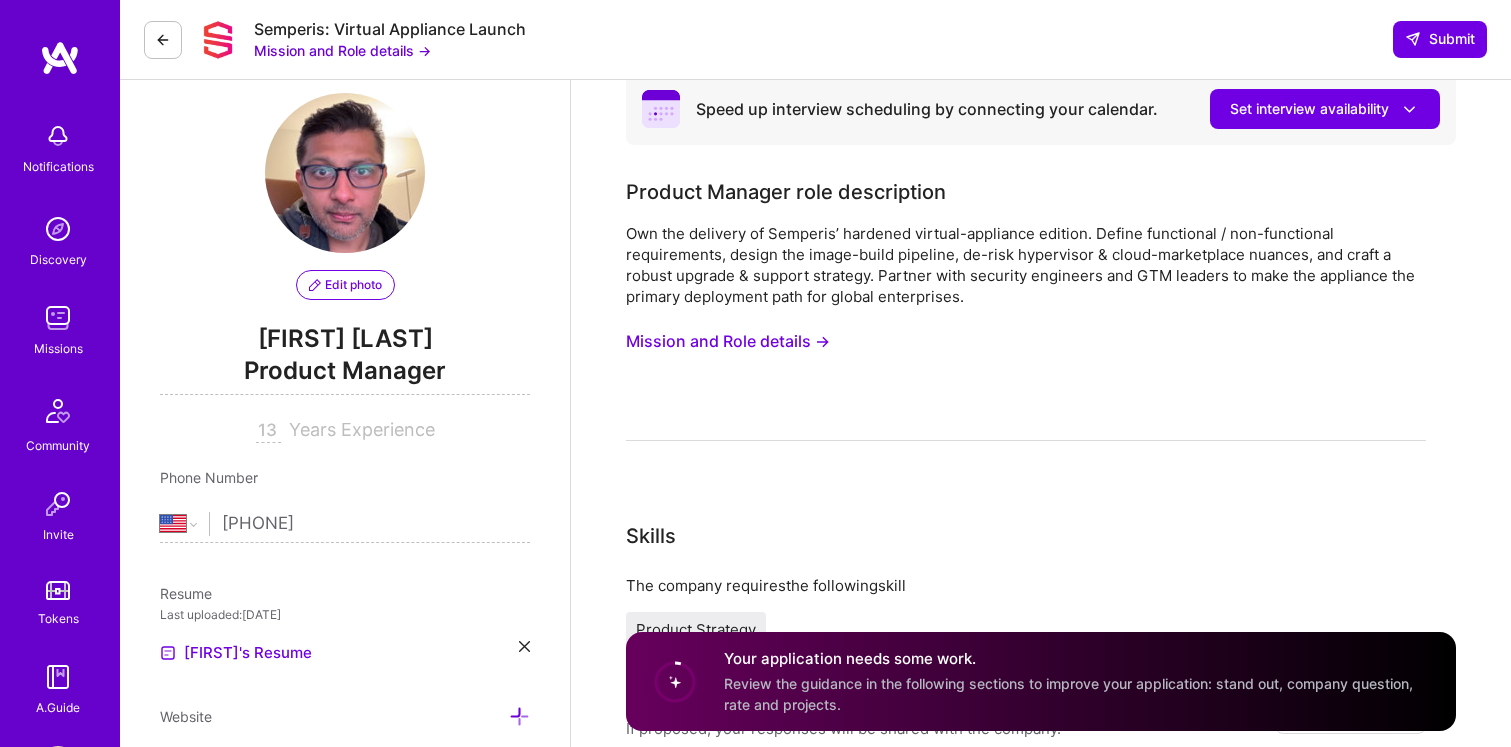 scroll, scrollTop: 32, scrollLeft: 0, axis: vertical 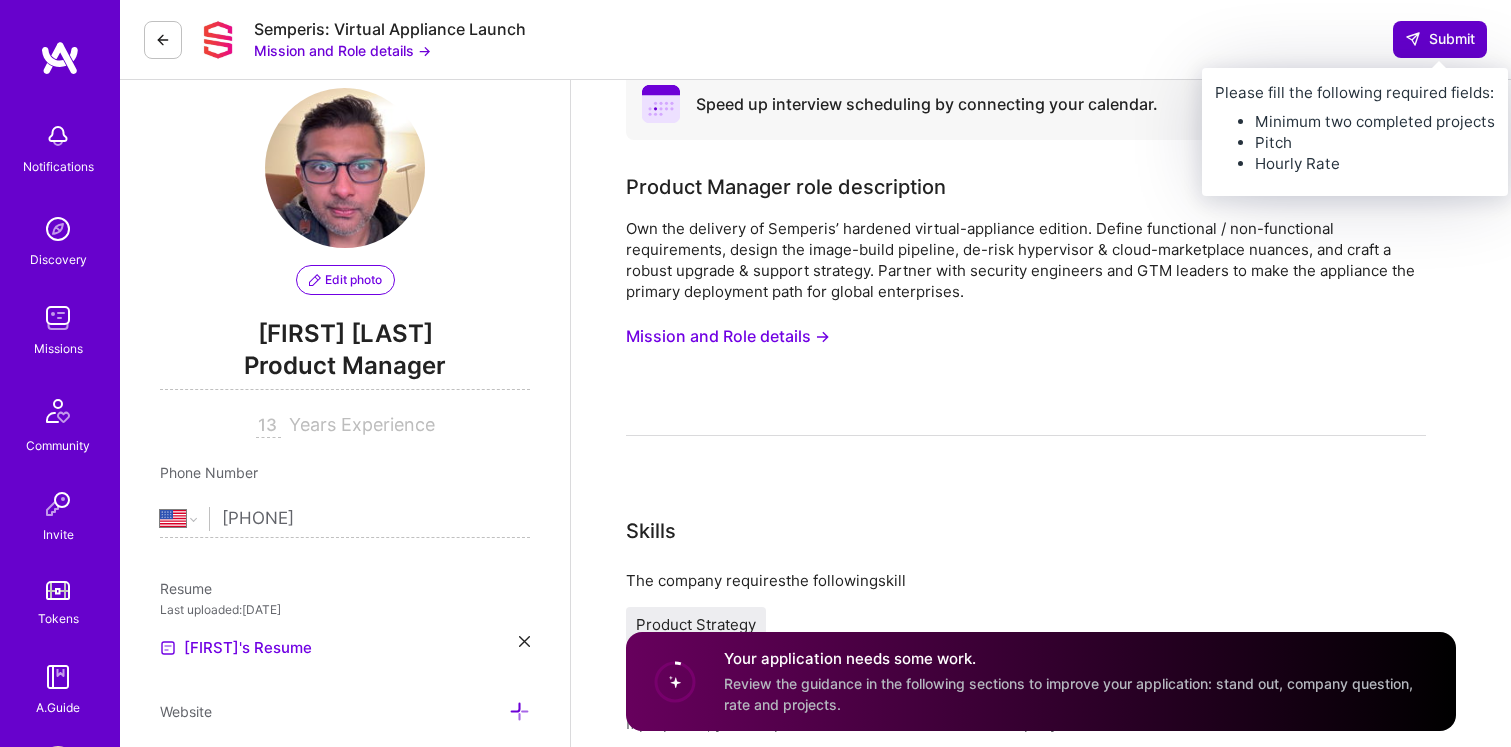 click on "Submit" at bounding box center (1440, 39) 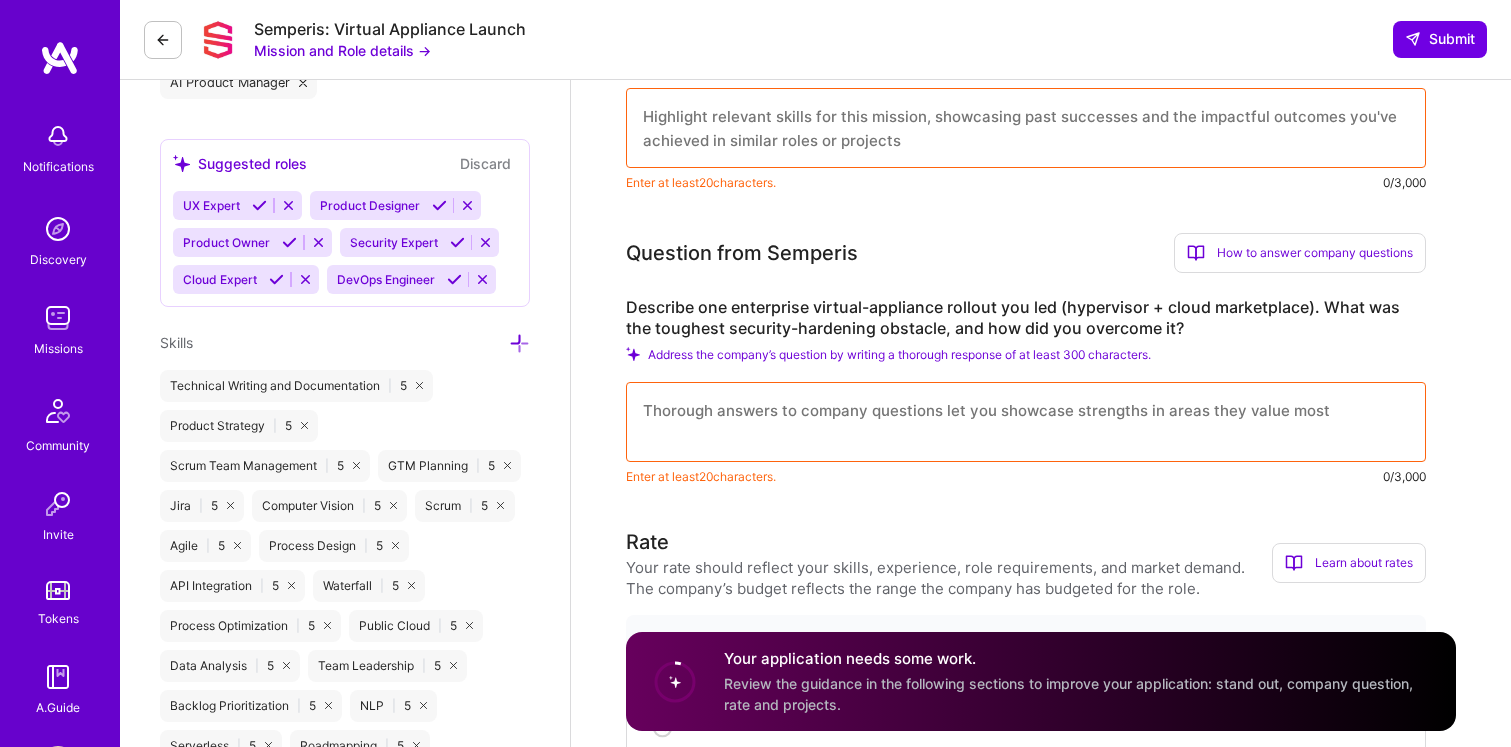 scroll, scrollTop: 740, scrollLeft: 0, axis: vertical 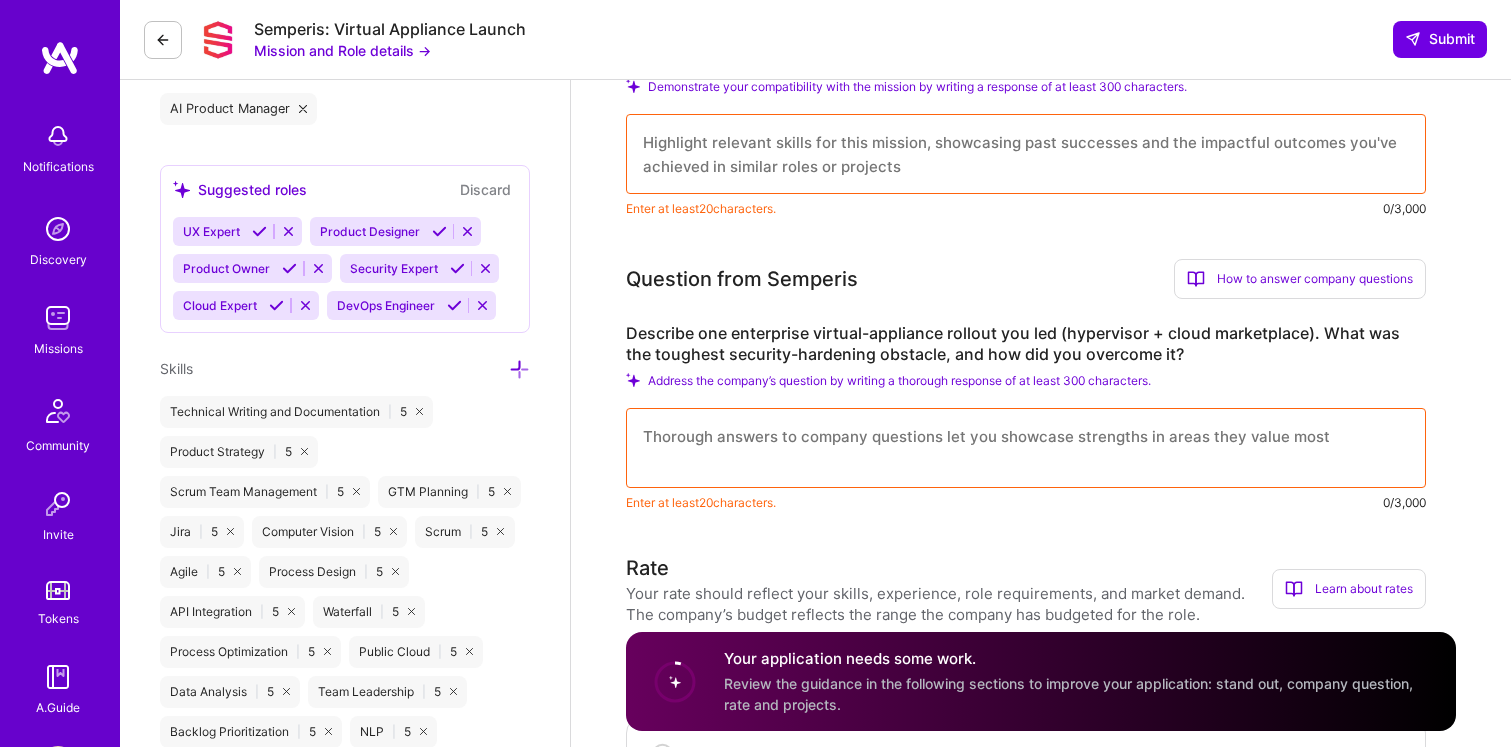 click at bounding box center (58, 318) 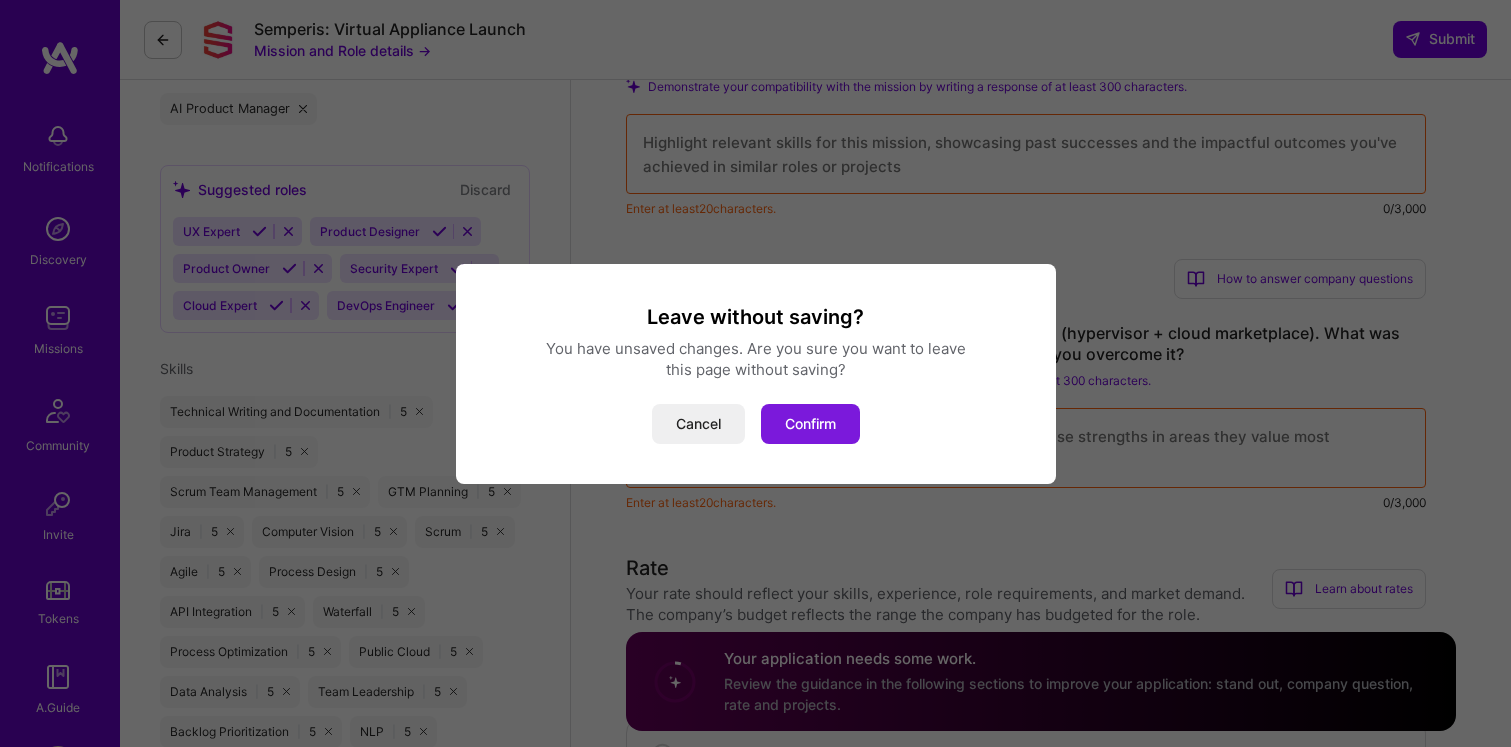 click on "Confirm" at bounding box center [810, 424] 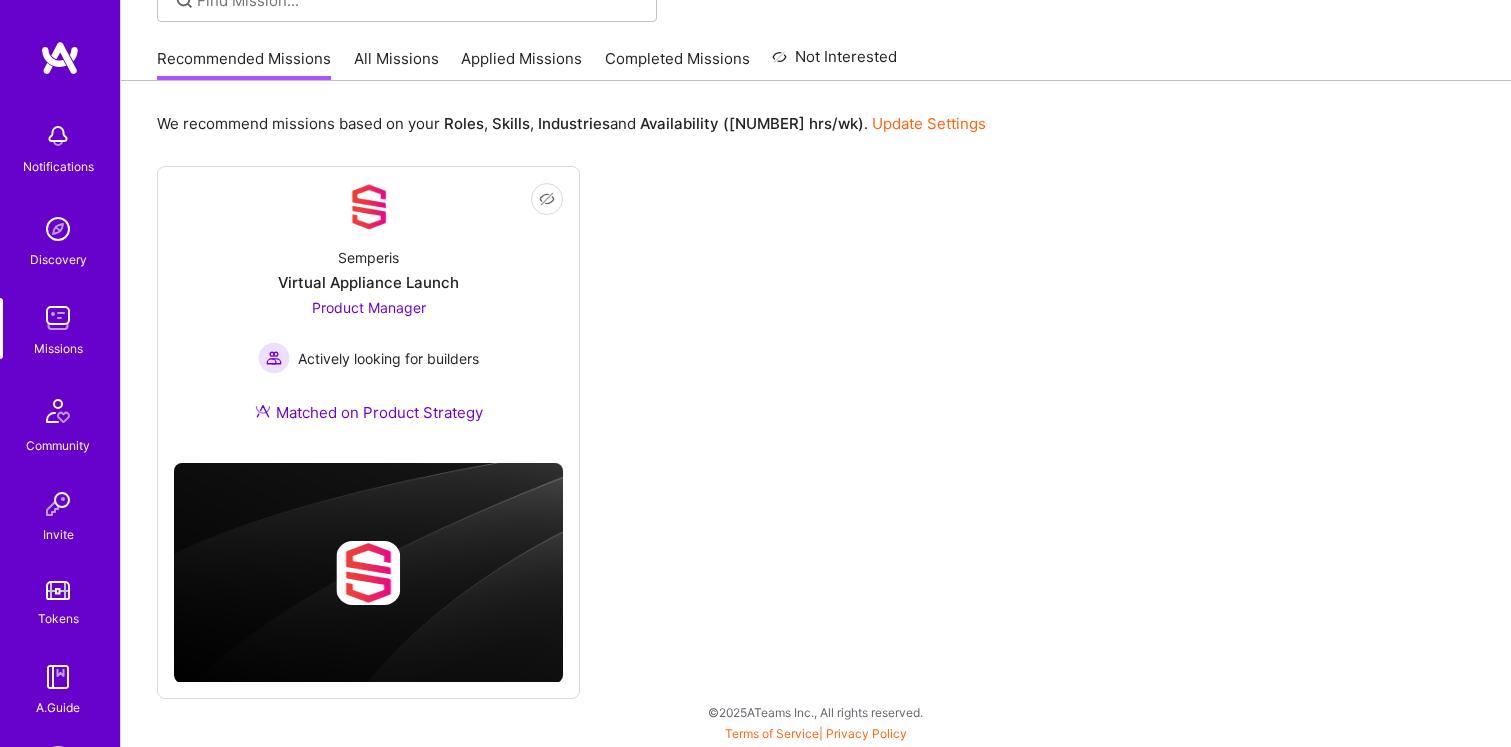 scroll, scrollTop: 0, scrollLeft: 0, axis: both 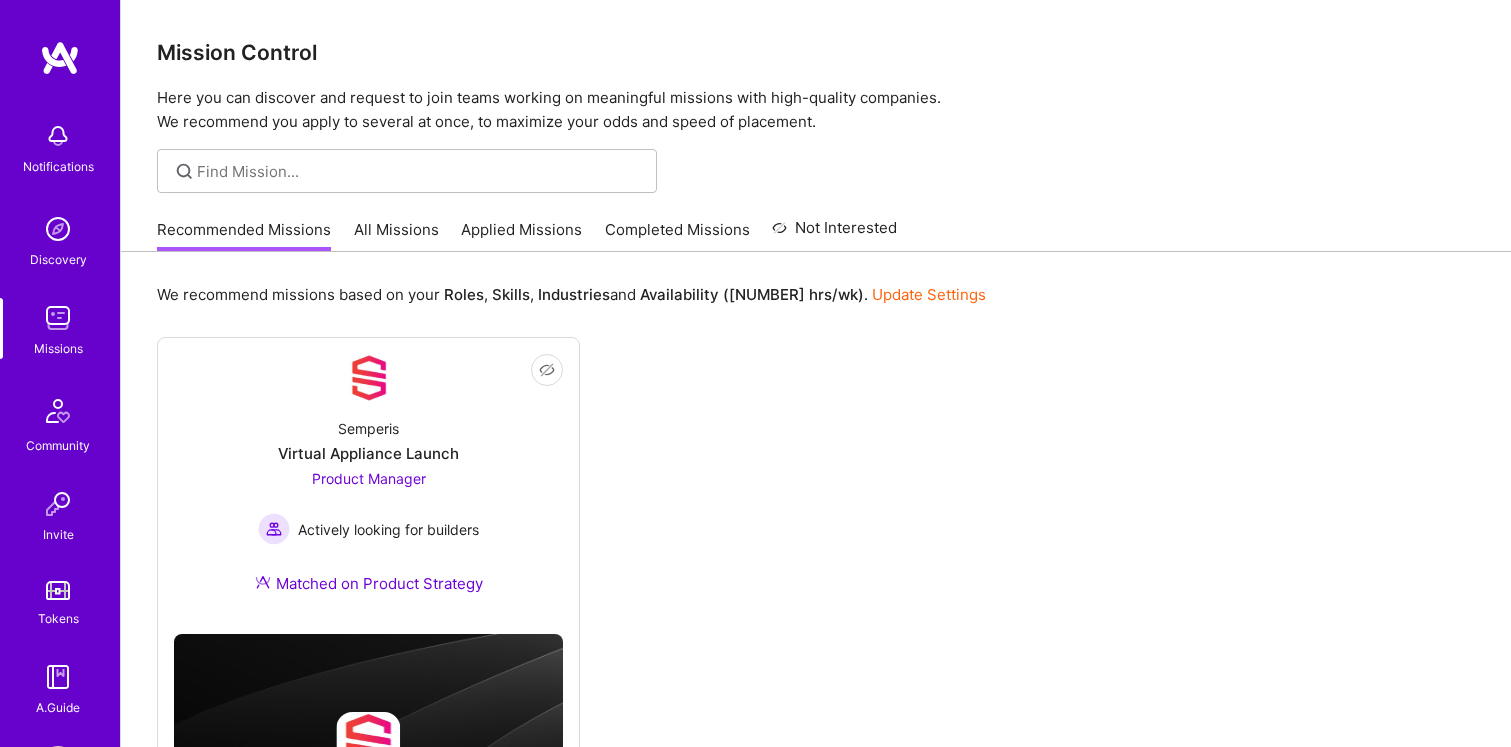 click on "All Missions" at bounding box center [396, 235] 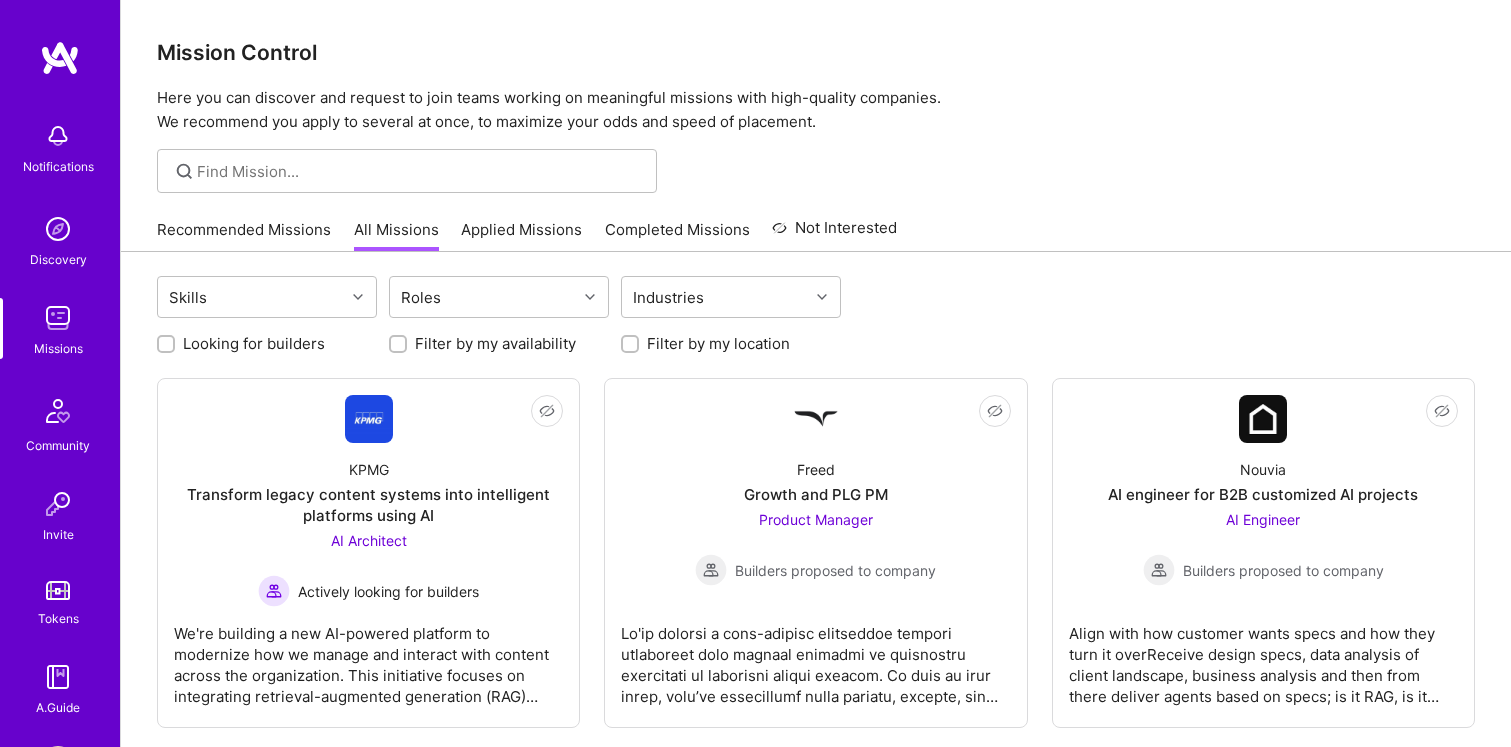 click on "Recommended Missions" at bounding box center [244, 235] 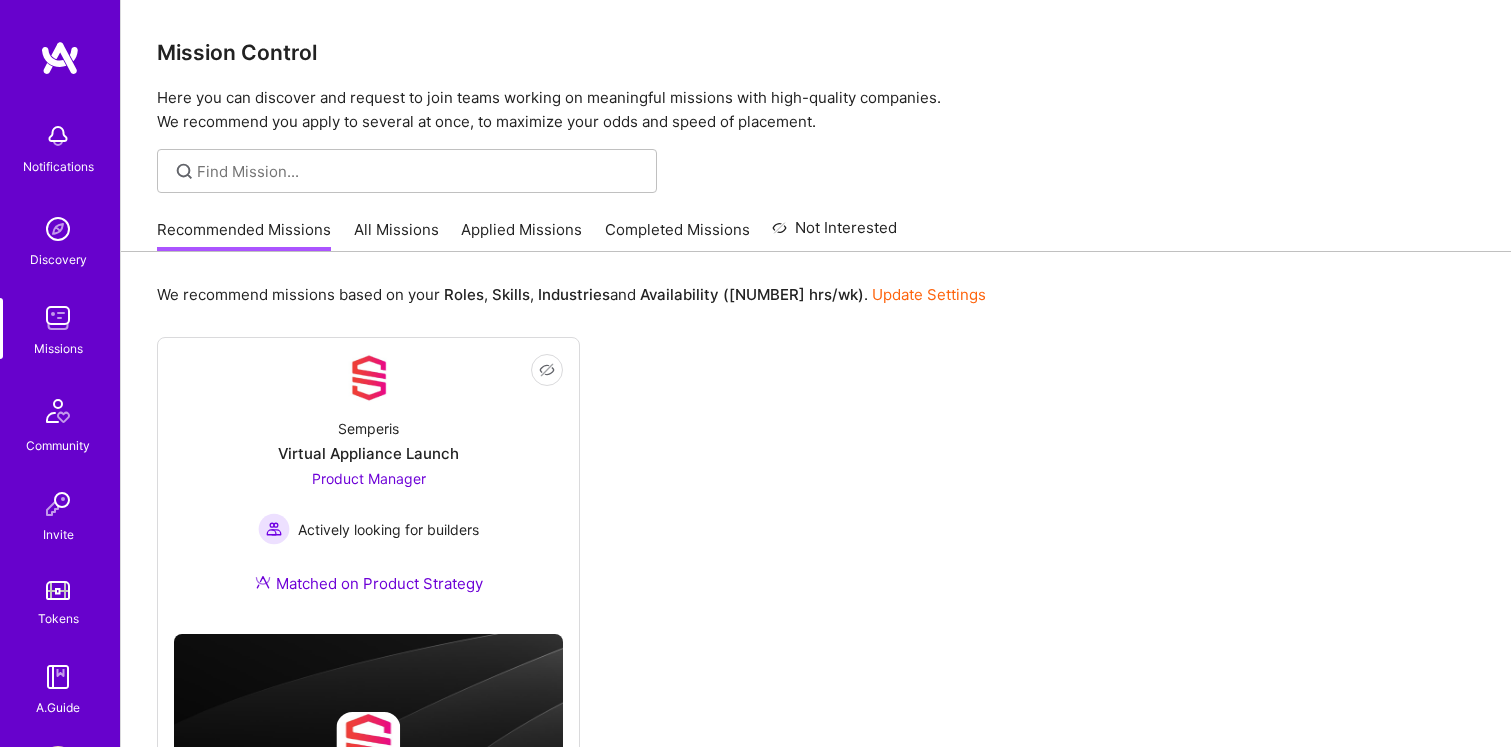 click on "Applied Missions" at bounding box center (521, 235) 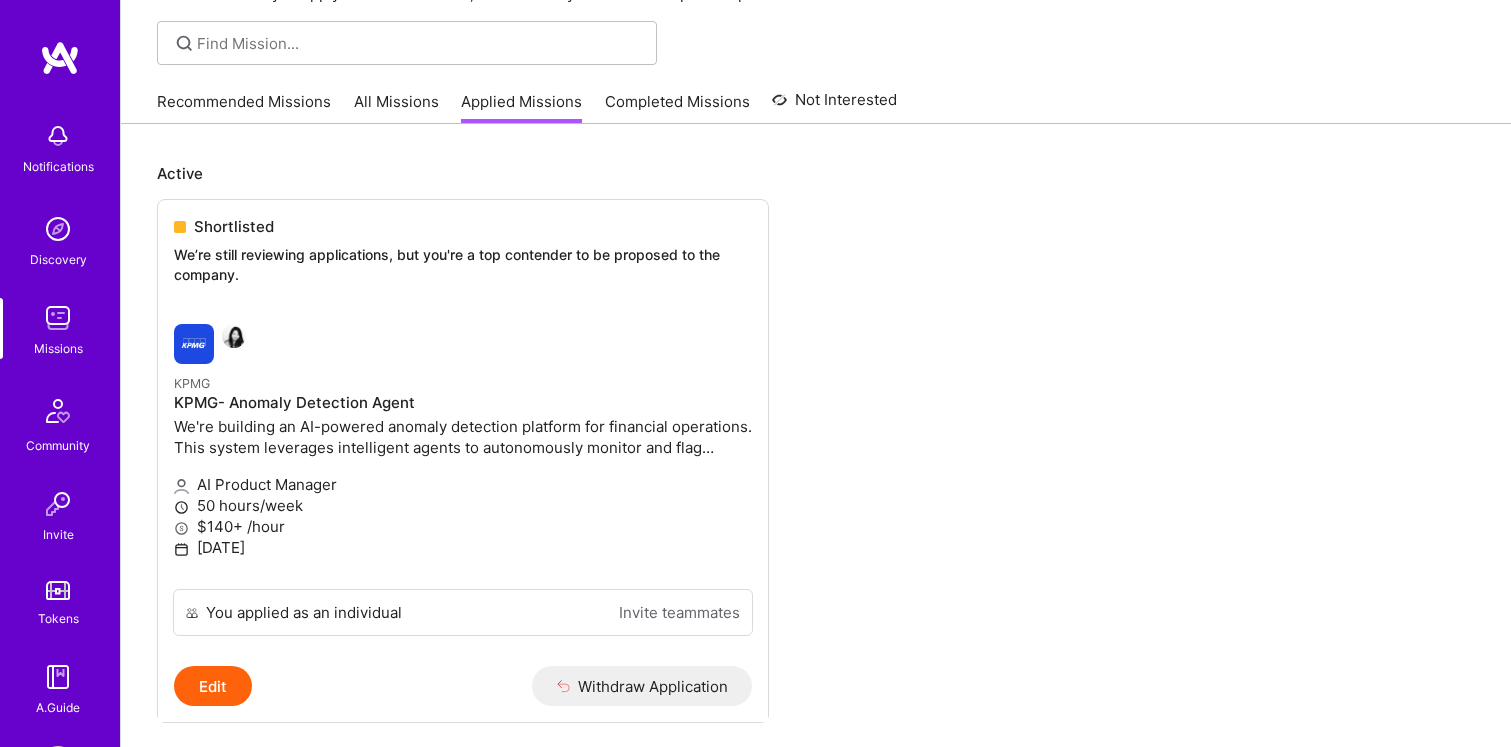 scroll, scrollTop: 127, scrollLeft: 0, axis: vertical 